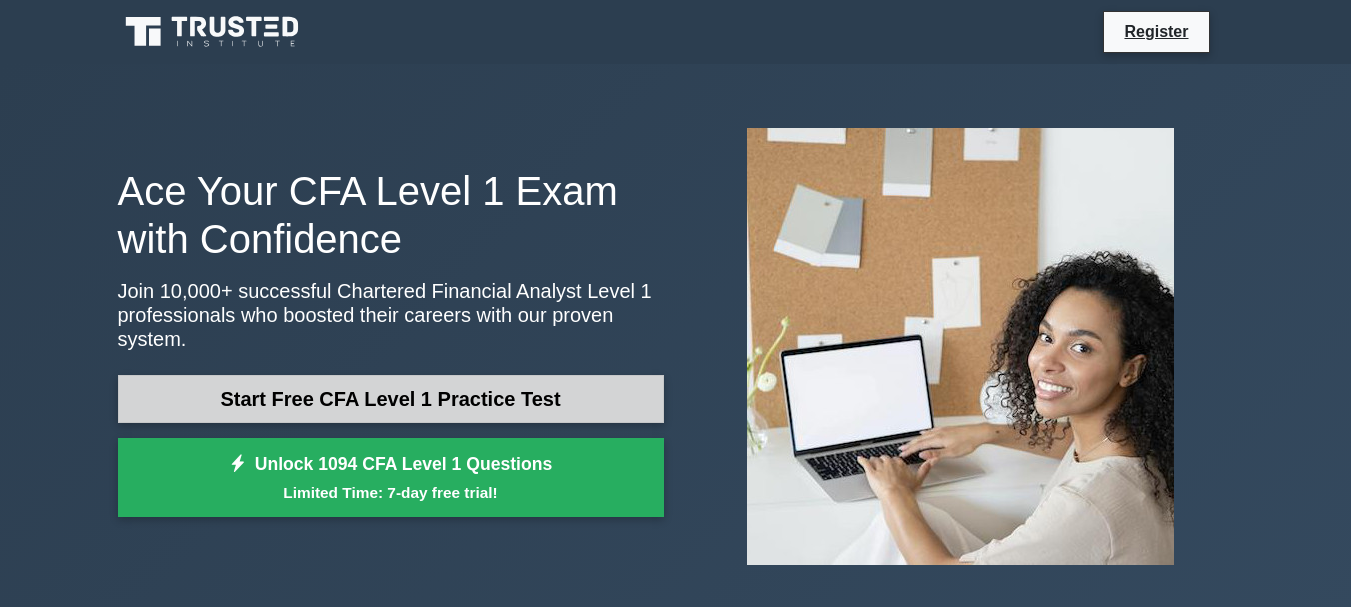 scroll, scrollTop: 0, scrollLeft: 0, axis: both 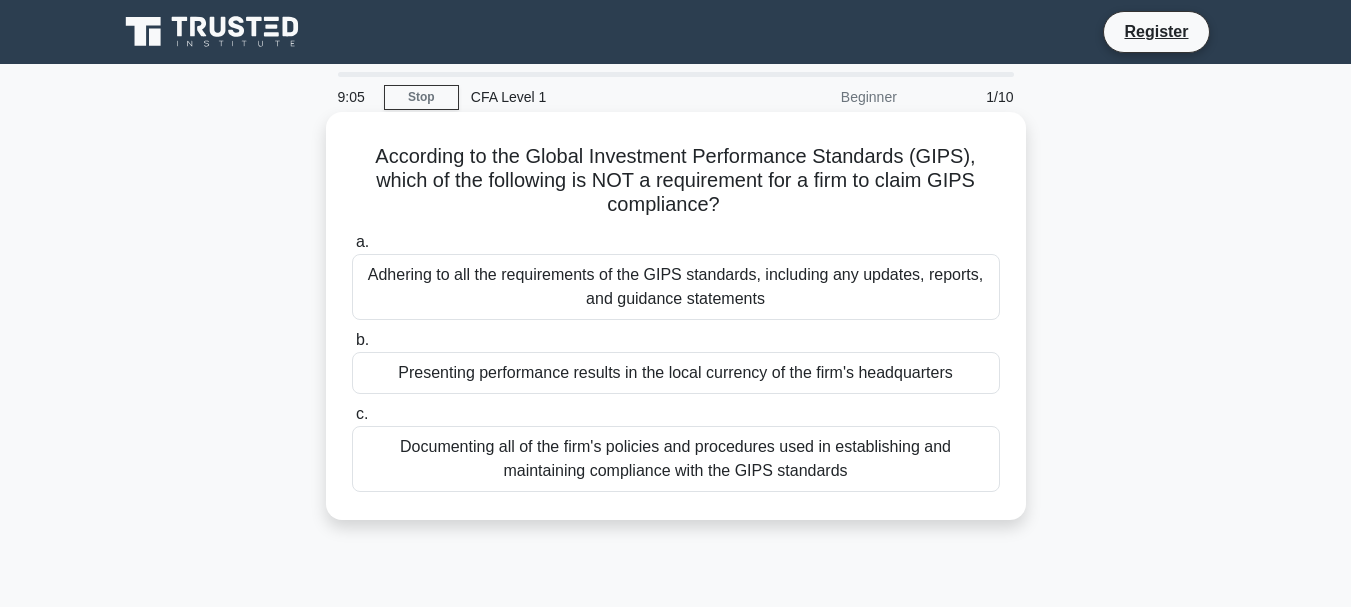 click on "Presenting performance results in the local currency of the firm's headquarters" at bounding box center (676, 373) 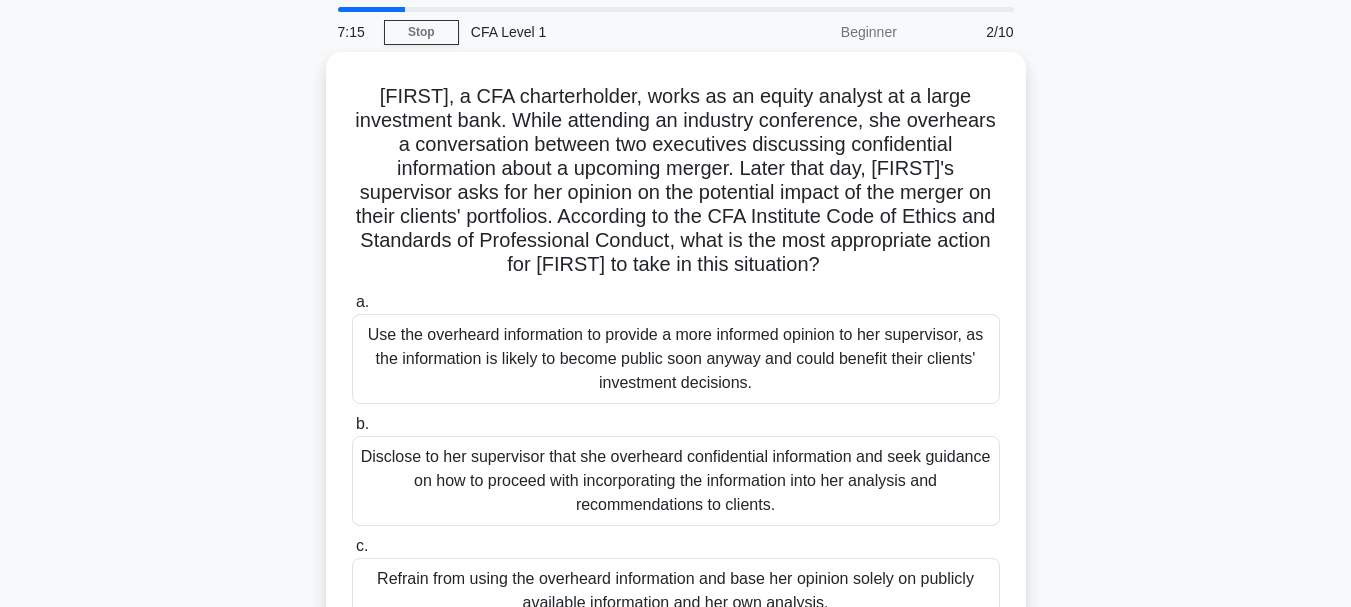 scroll, scrollTop: 100, scrollLeft: 0, axis: vertical 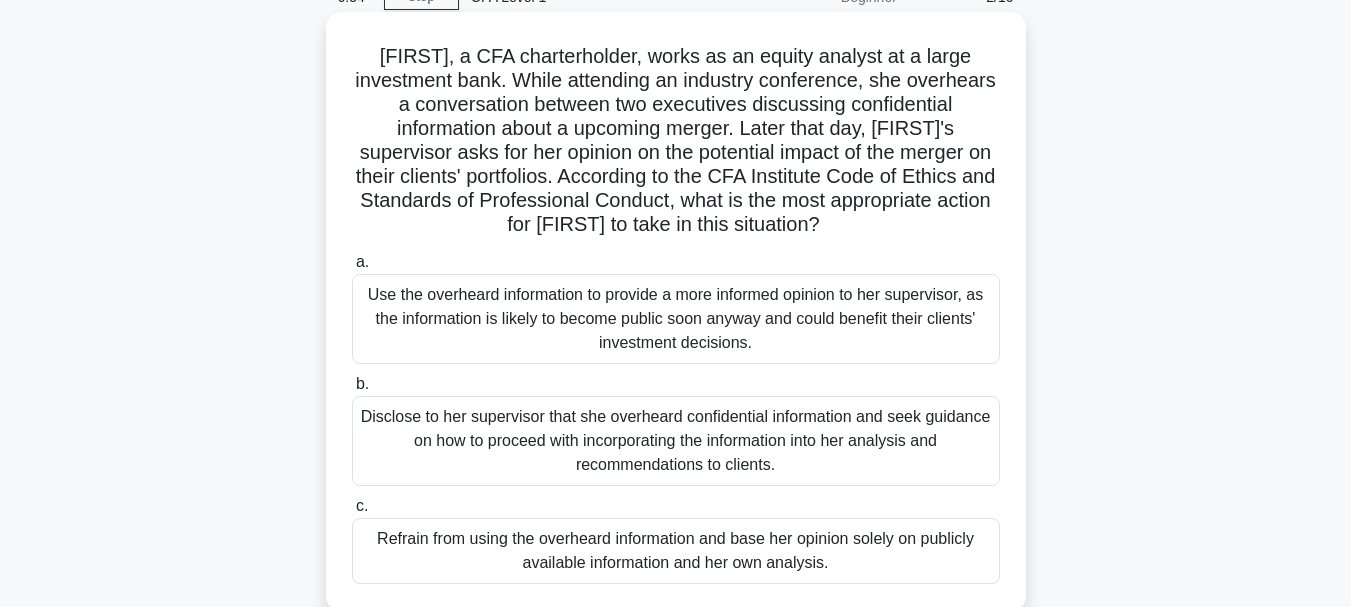 click on "Disclose to her supervisor that she overheard confidential information and seek guidance on how to proceed with incorporating the information into her analysis and recommendations to clients." at bounding box center (676, 441) 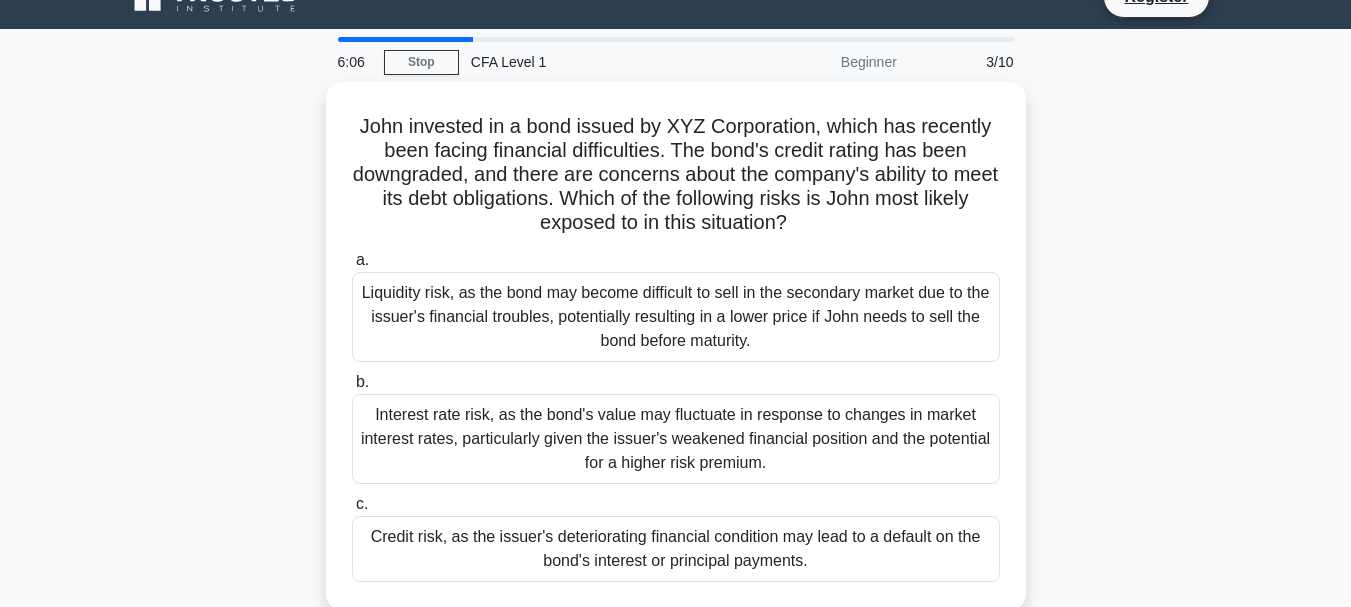 scroll, scrollTop: 0, scrollLeft: 0, axis: both 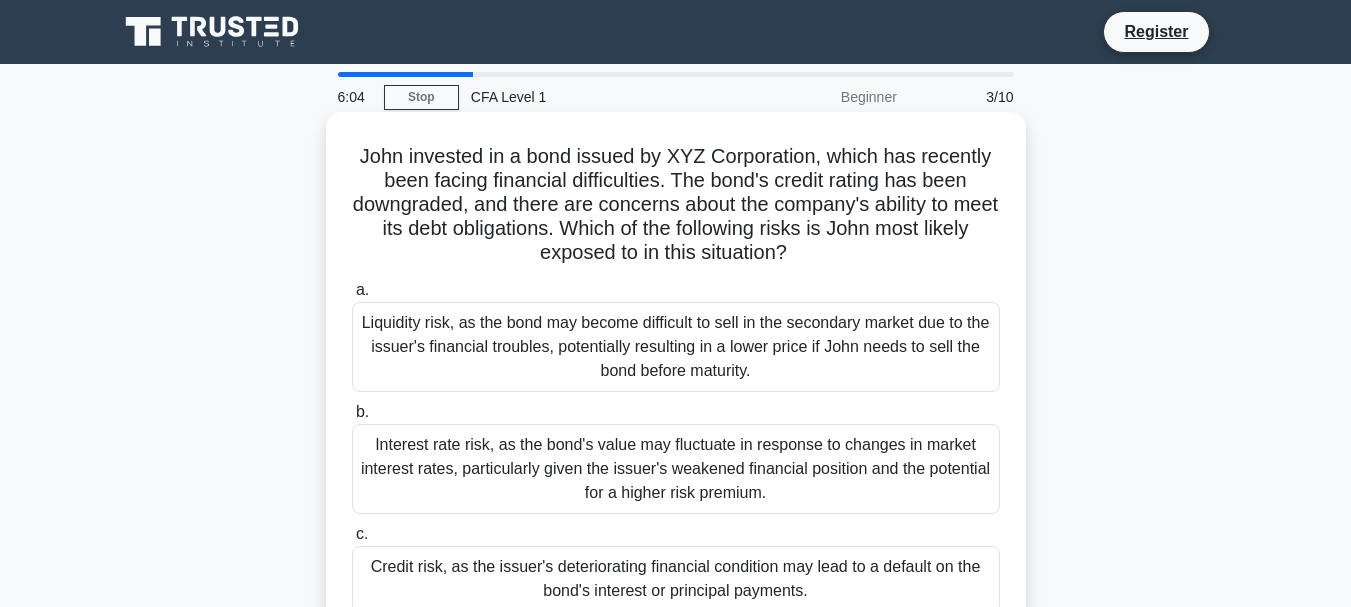 click on "Liquidity risk, as the bond may become difficult to sell in the secondary market due to the issuer's financial troubles, potentially resulting in a lower price if John needs to sell the bond before maturity." at bounding box center [676, 347] 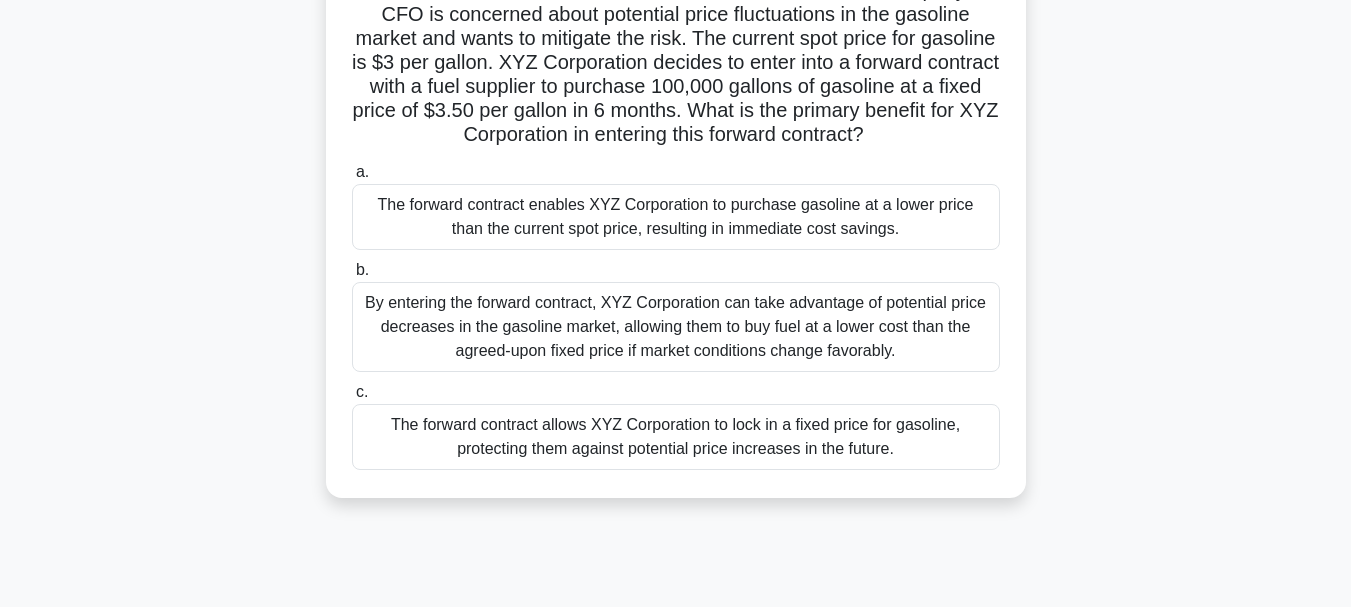scroll, scrollTop: 200, scrollLeft: 0, axis: vertical 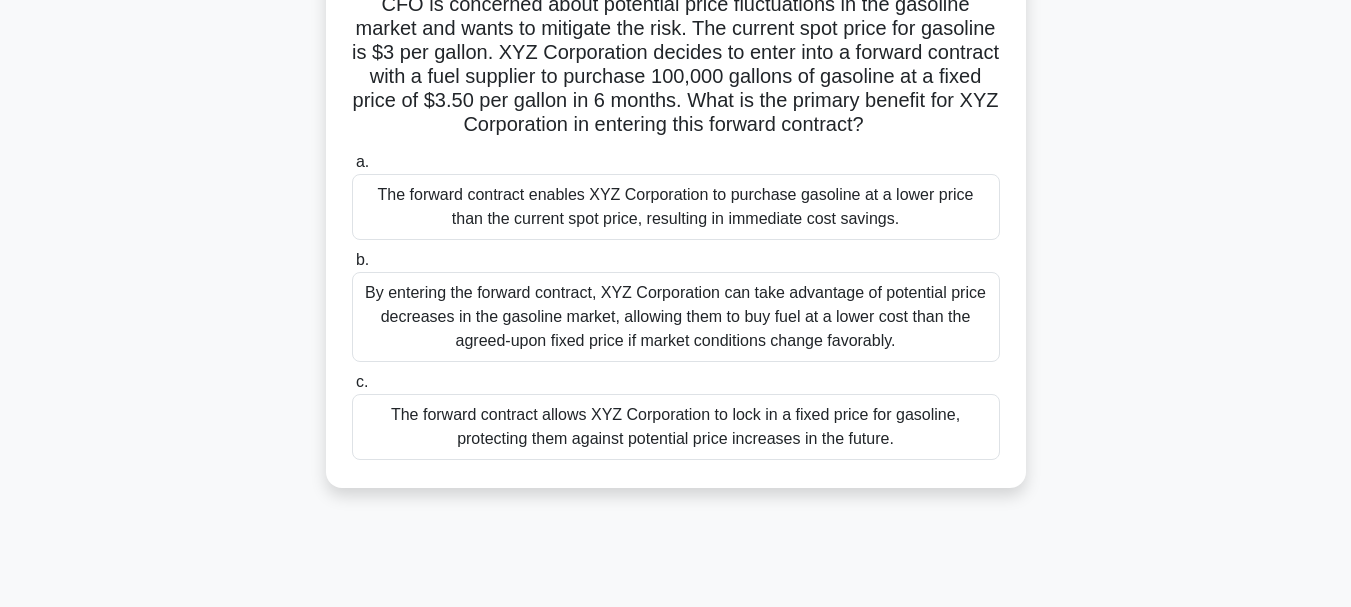 click on "The forward contract allows XYZ Corporation to lock in a fixed price for gasoline, protecting them against potential price increases in the future." at bounding box center [676, 427] 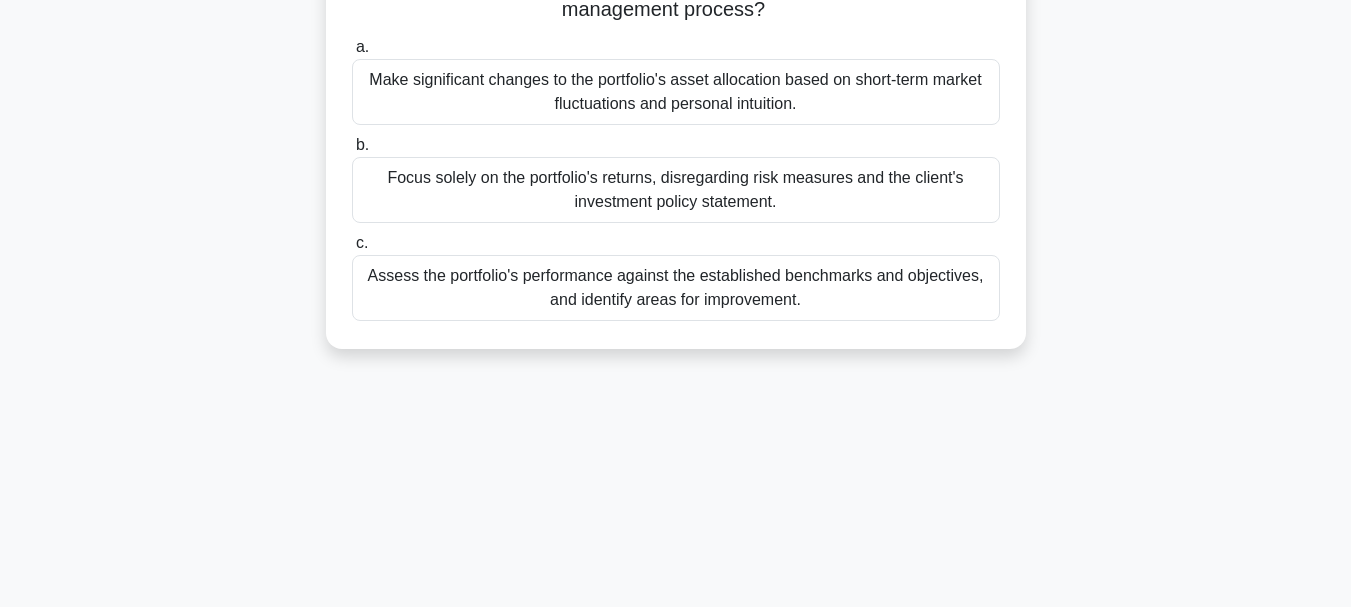 scroll, scrollTop: 0, scrollLeft: 0, axis: both 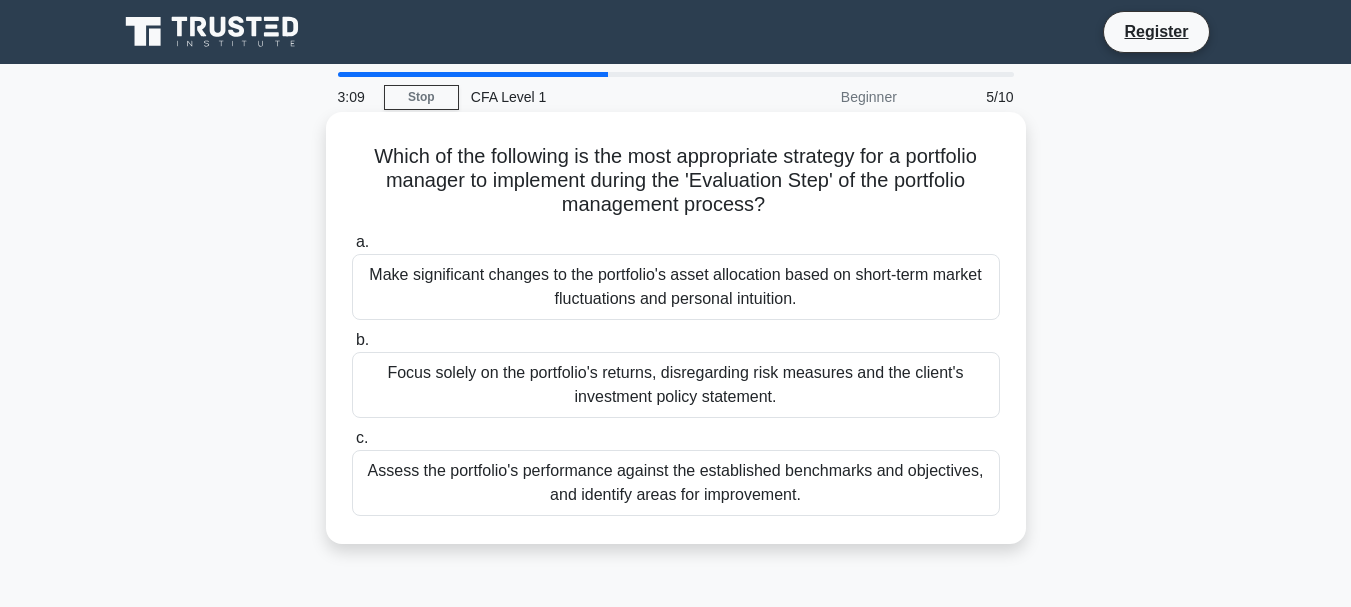 click on "Assess the portfolio's performance against the established benchmarks and objectives, and identify areas for improvement." at bounding box center (676, 483) 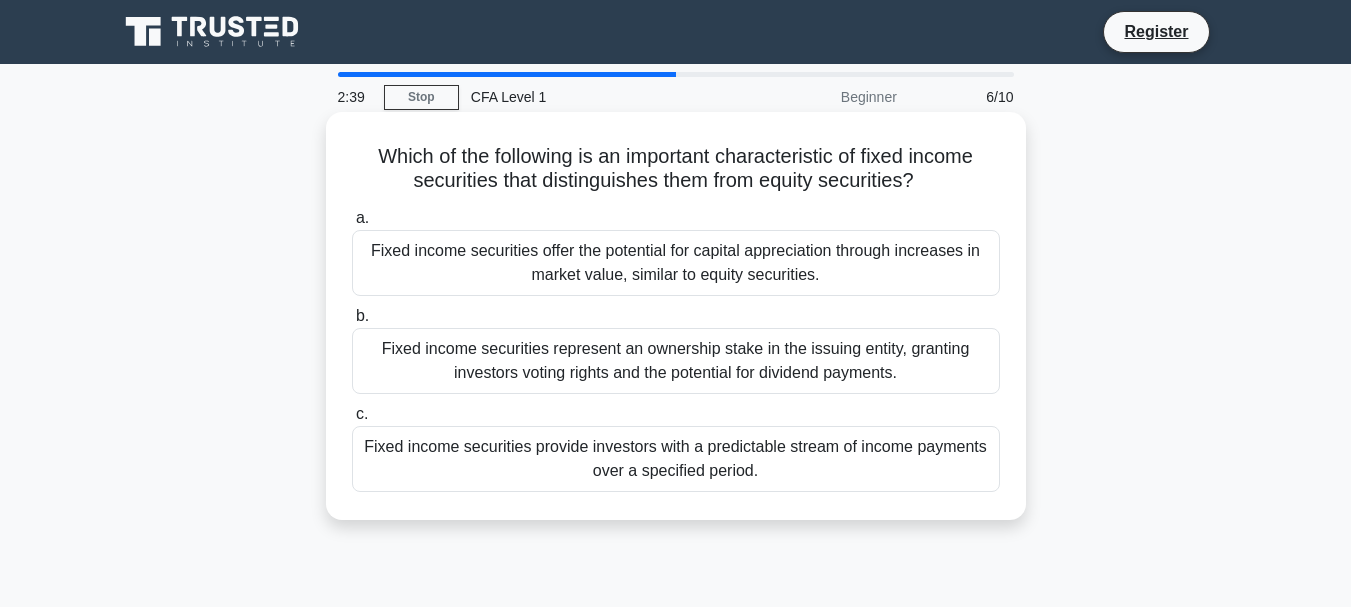 click on "Fixed income securities offer the potential for capital appreciation through increases in market value, similar to equity securities." at bounding box center [676, 263] 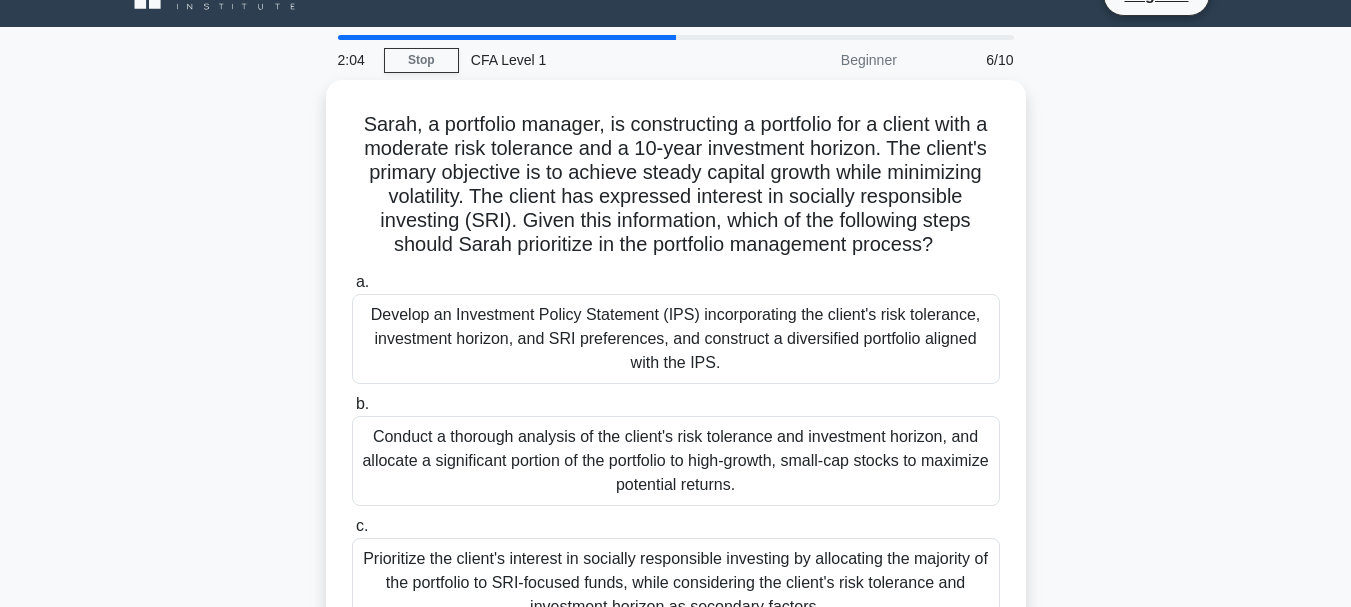 scroll, scrollTop: 100, scrollLeft: 0, axis: vertical 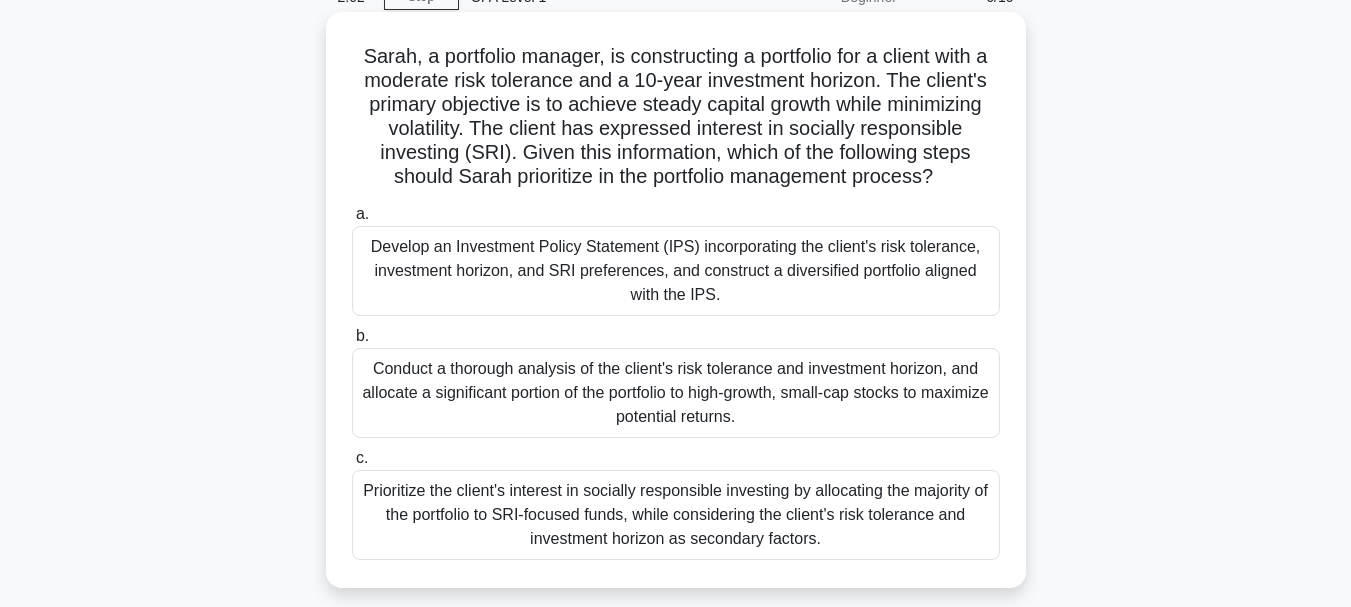 click on "Conduct a thorough analysis of the client's risk tolerance and investment horizon, and allocate a significant portion of the portfolio to high-growth, small-cap stocks to maximize potential returns." at bounding box center (676, 393) 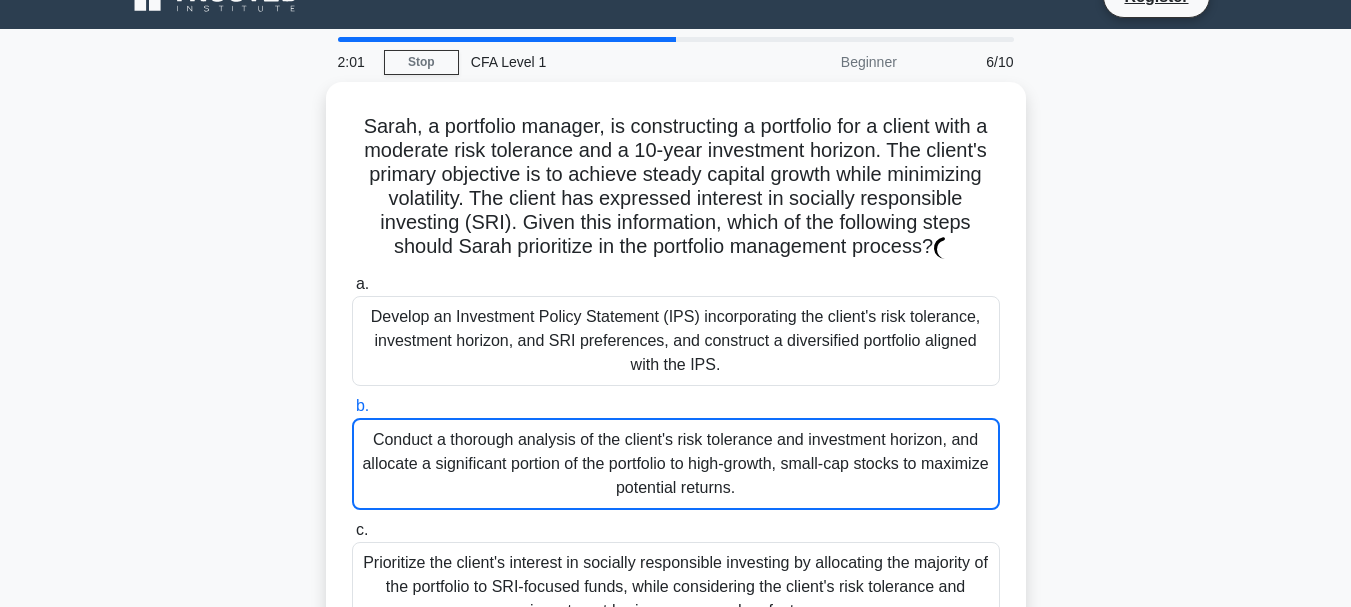scroll, scrollTop: 0, scrollLeft: 0, axis: both 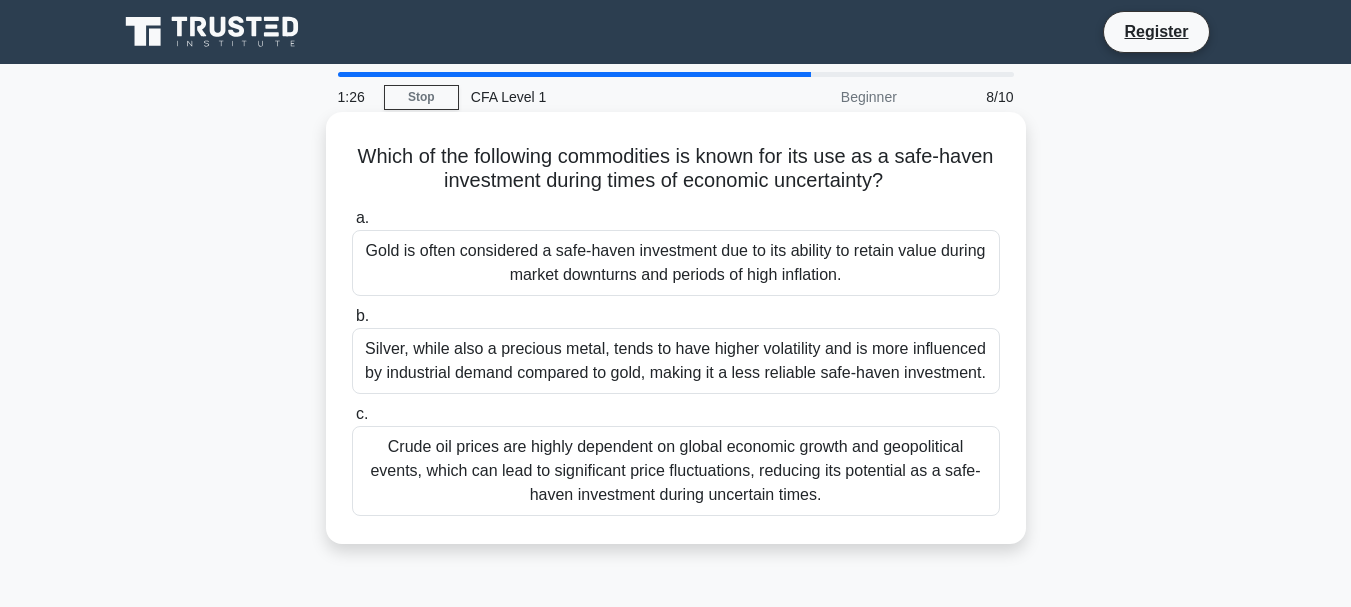 click on "Gold is often considered a safe-haven investment due to its ability to retain value during market downturns and periods of high inflation." at bounding box center (676, 263) 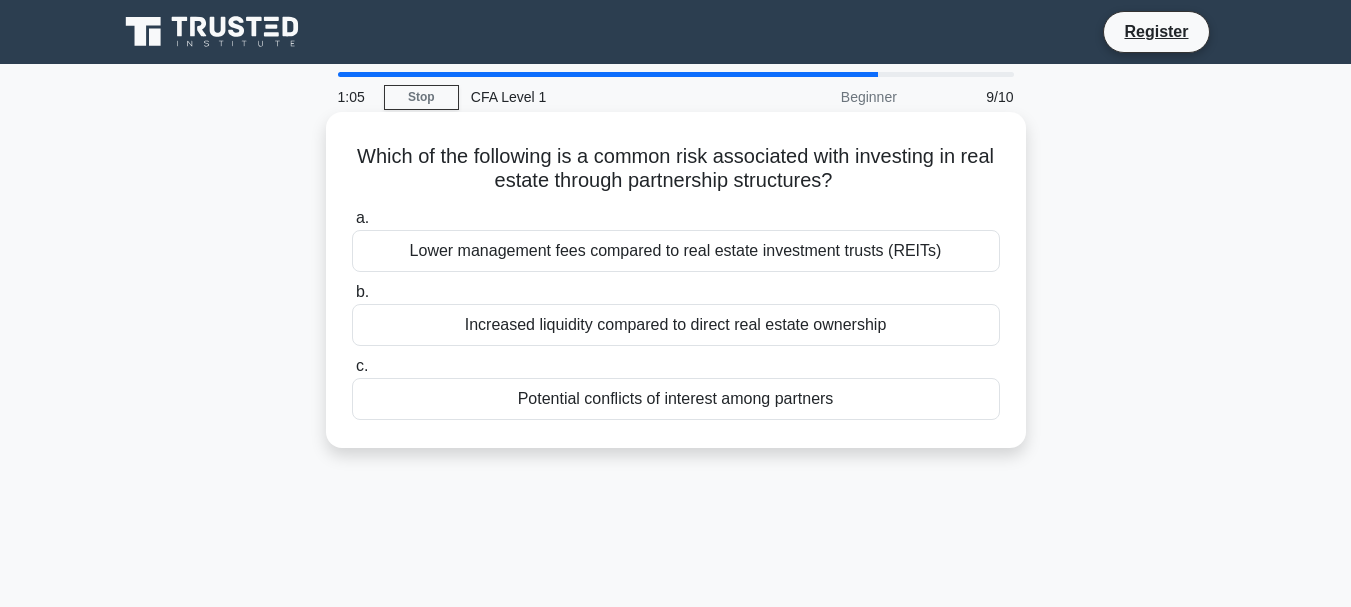 click on "Potential conflicts of interest among partners" at bounding box center [676, 399] 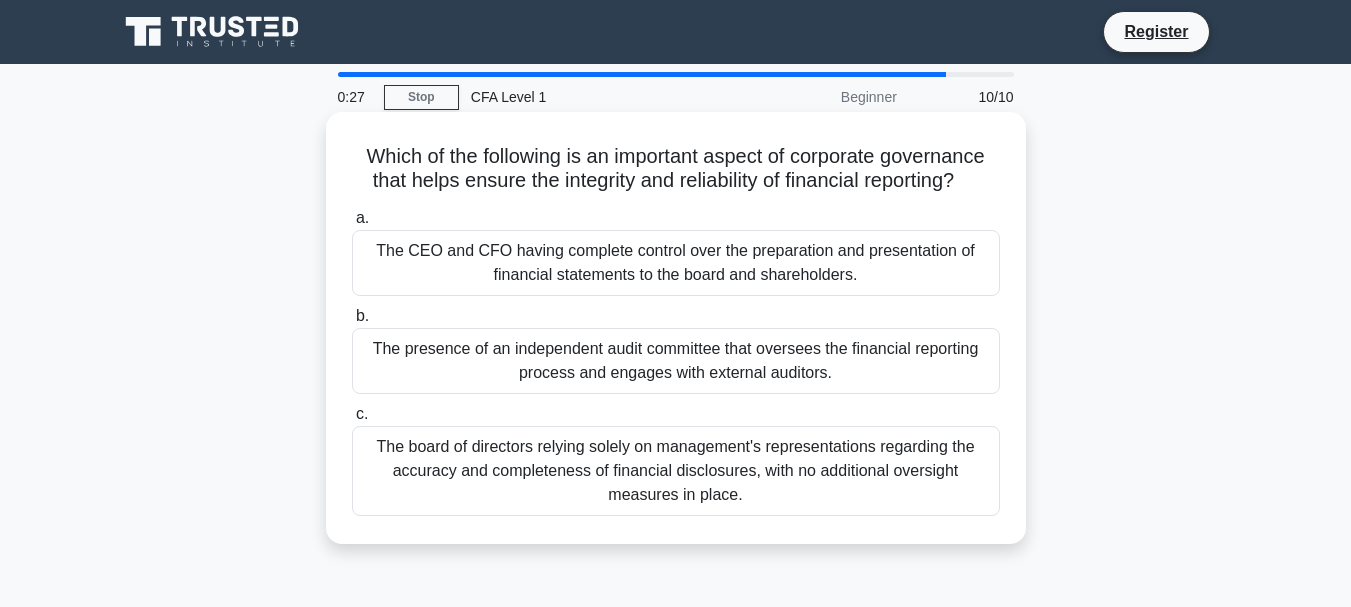 click on "The presence of an independent audit committee that oversees the financial reporting process and engages with external auditors." at bounding box center (676, 361) 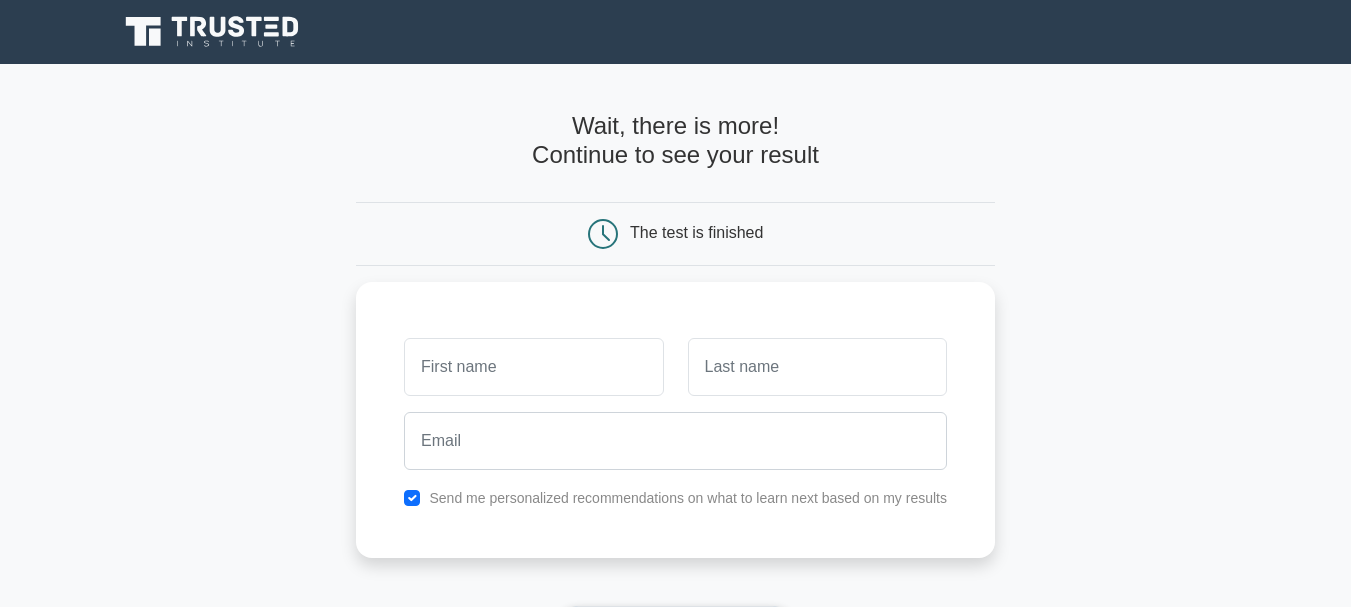 scroll, scrollTop: 0, scrollLeft: 0, axis: both 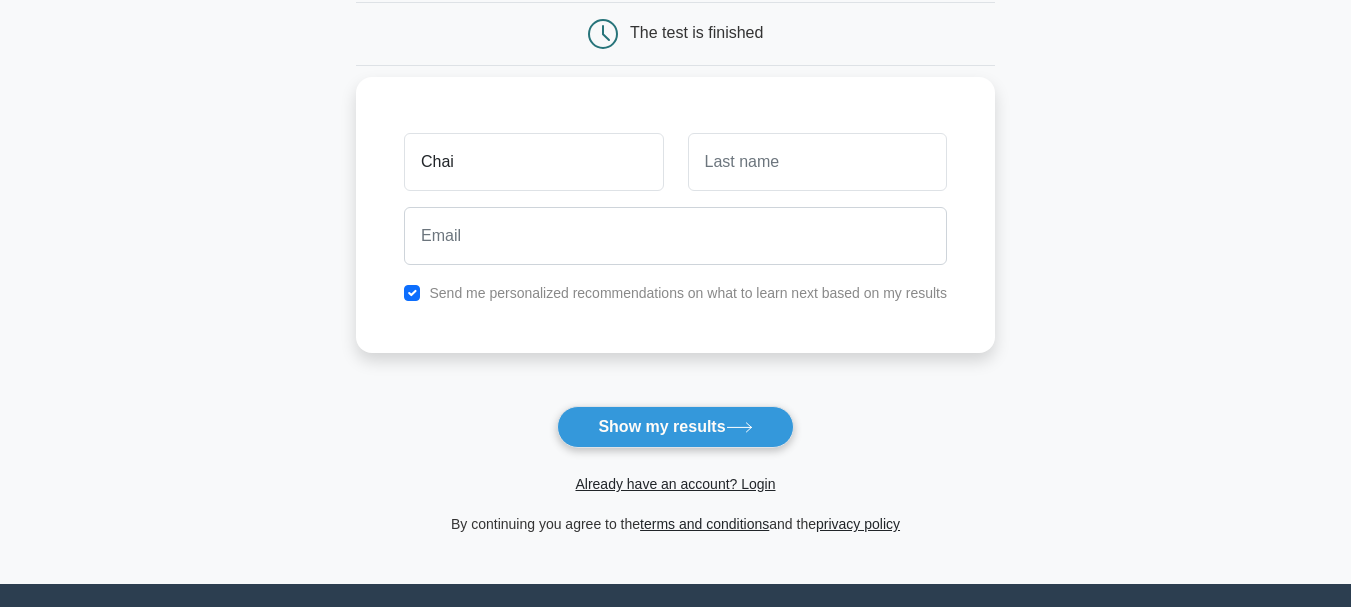 type on "[FIRST]" 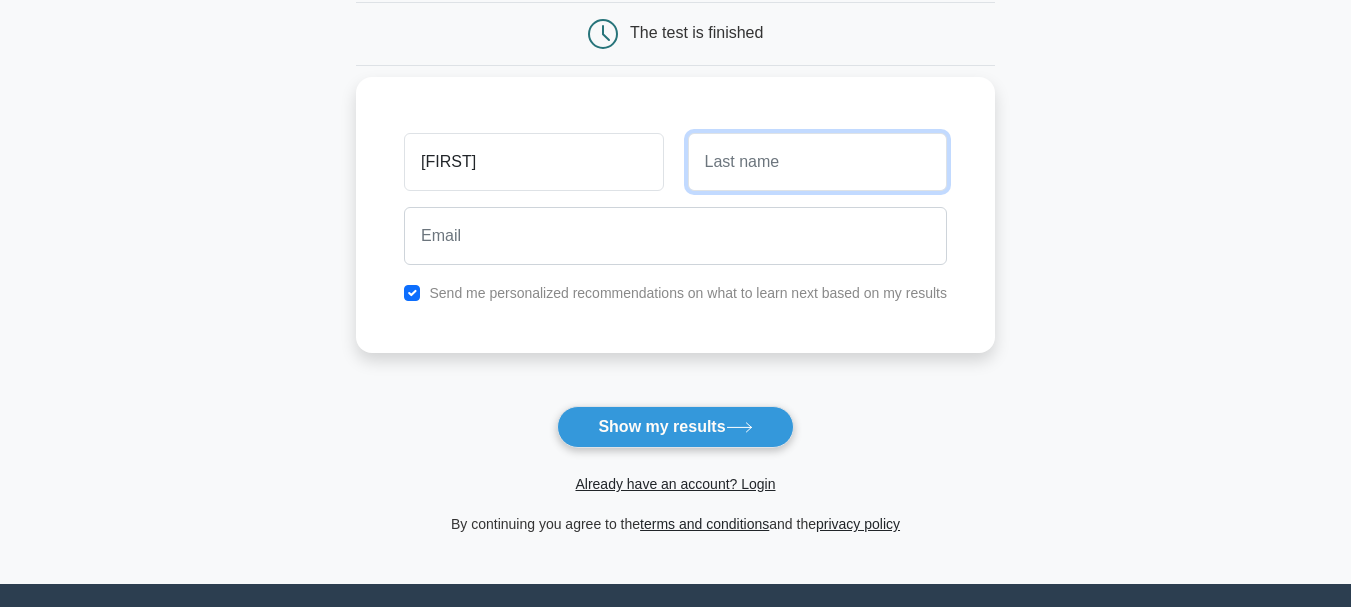 click at bounding box center (817, 162) 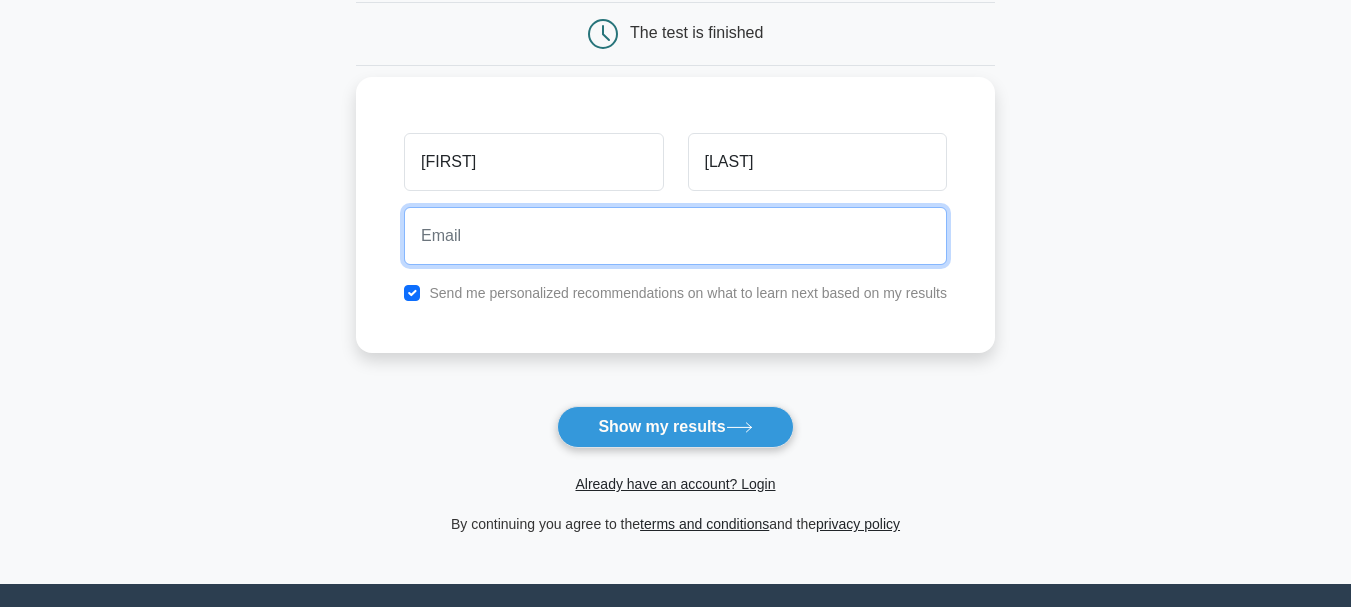 click at bounding box center [675, 236] 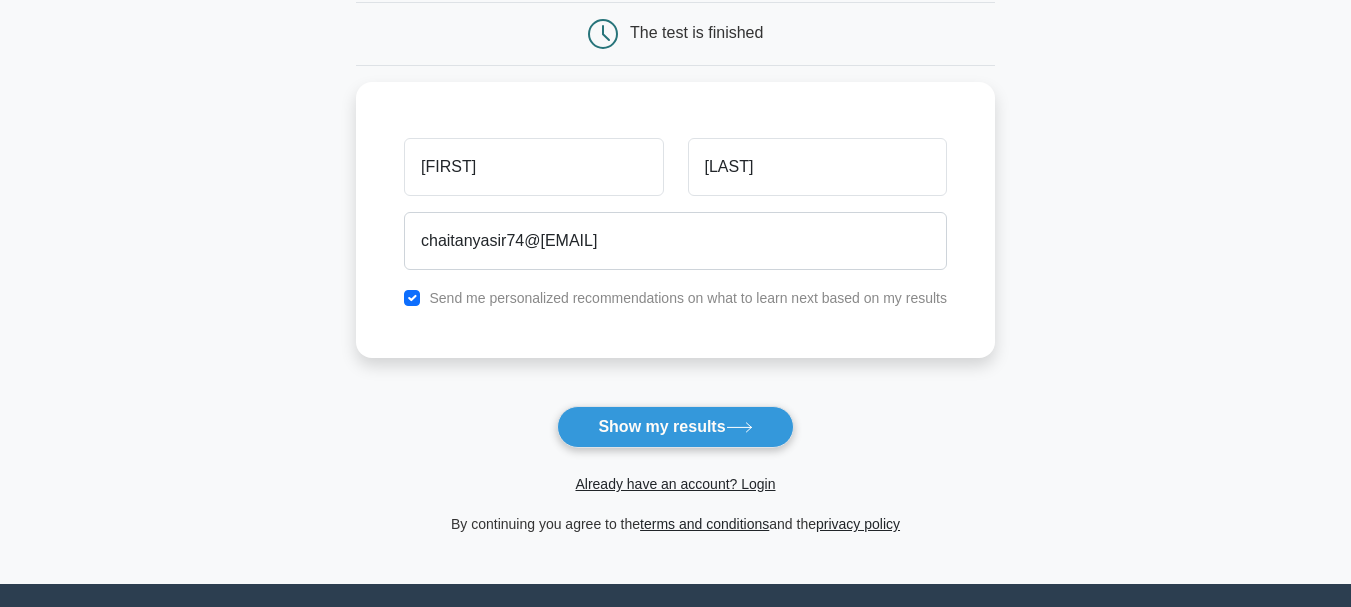 click on "Show my results" at bounding box center [675, 427] 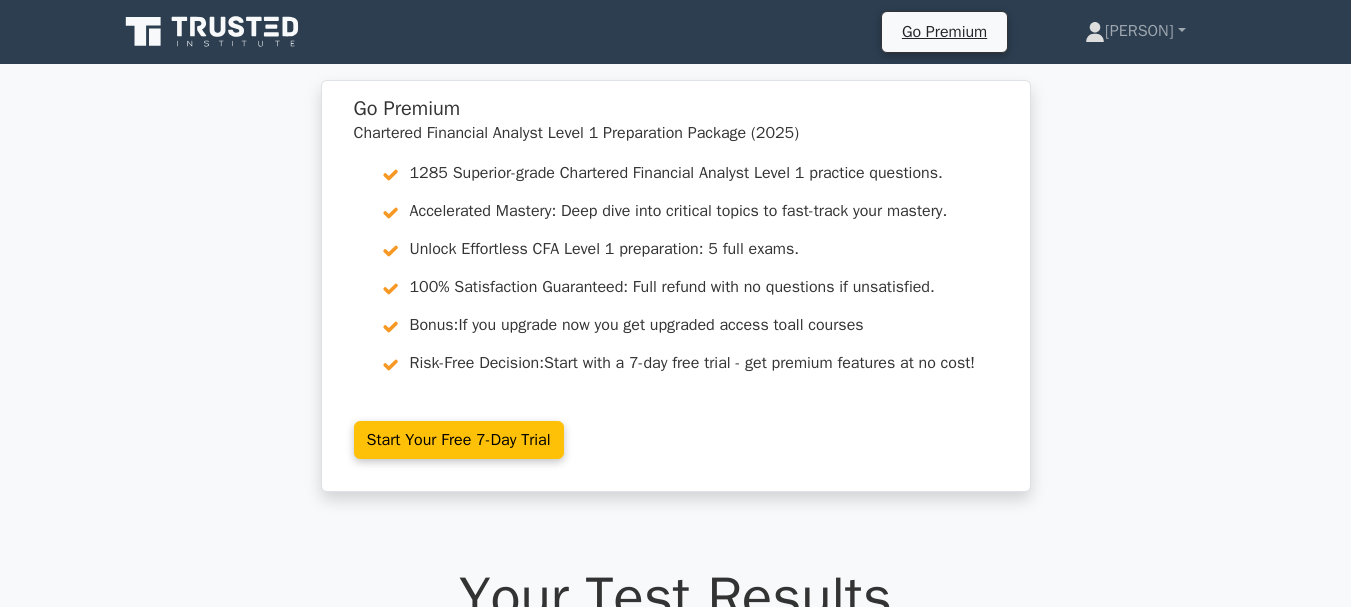 scroll, scrollTop: 0, scrollLeft: 0, axis: both 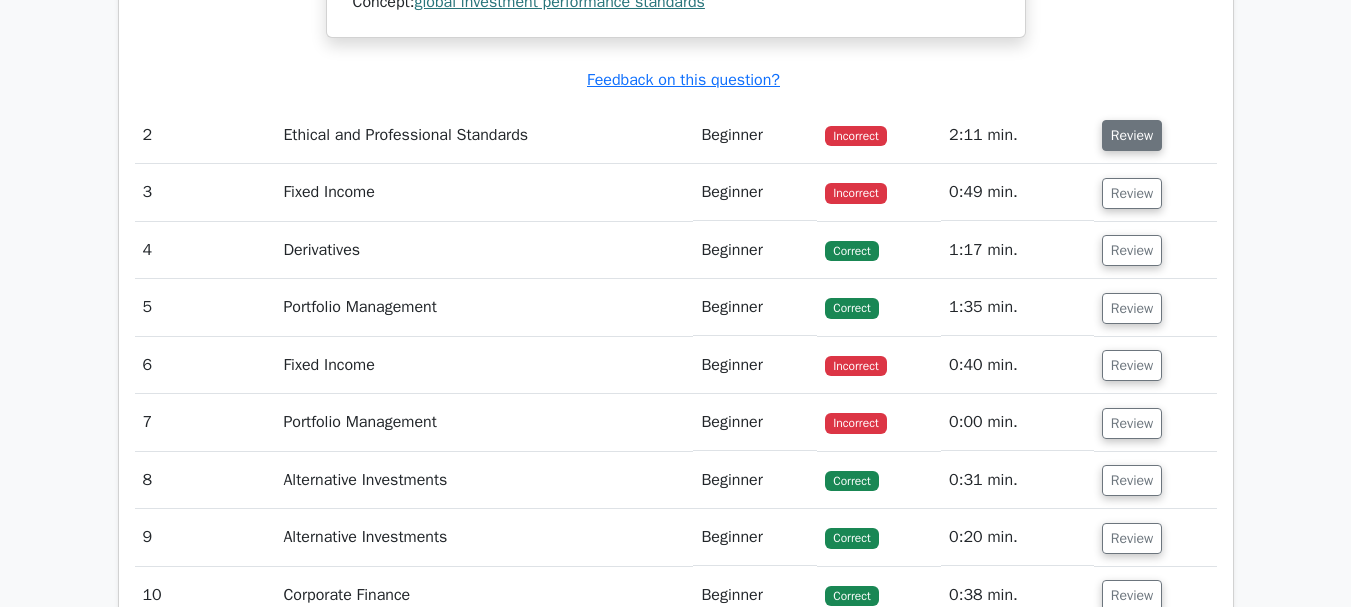 click on "Review" at bounding box center (1132, 135) 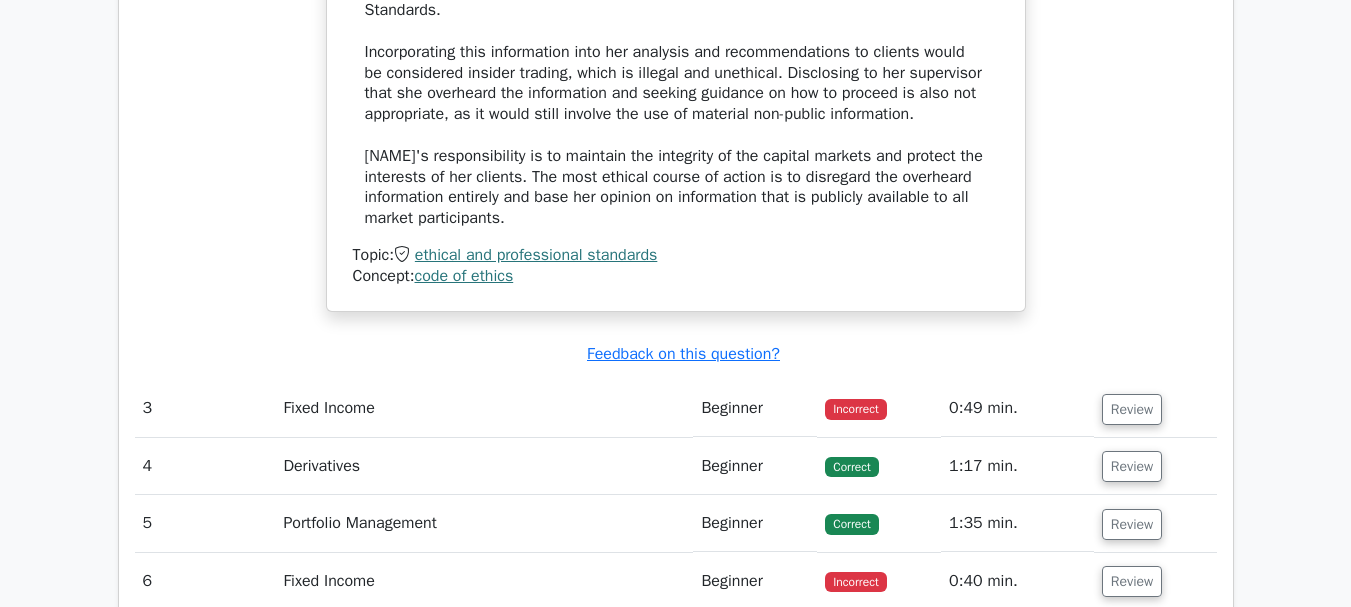 scroll, scrollTop: 3500, scrollLeft: 0, axis: vertical 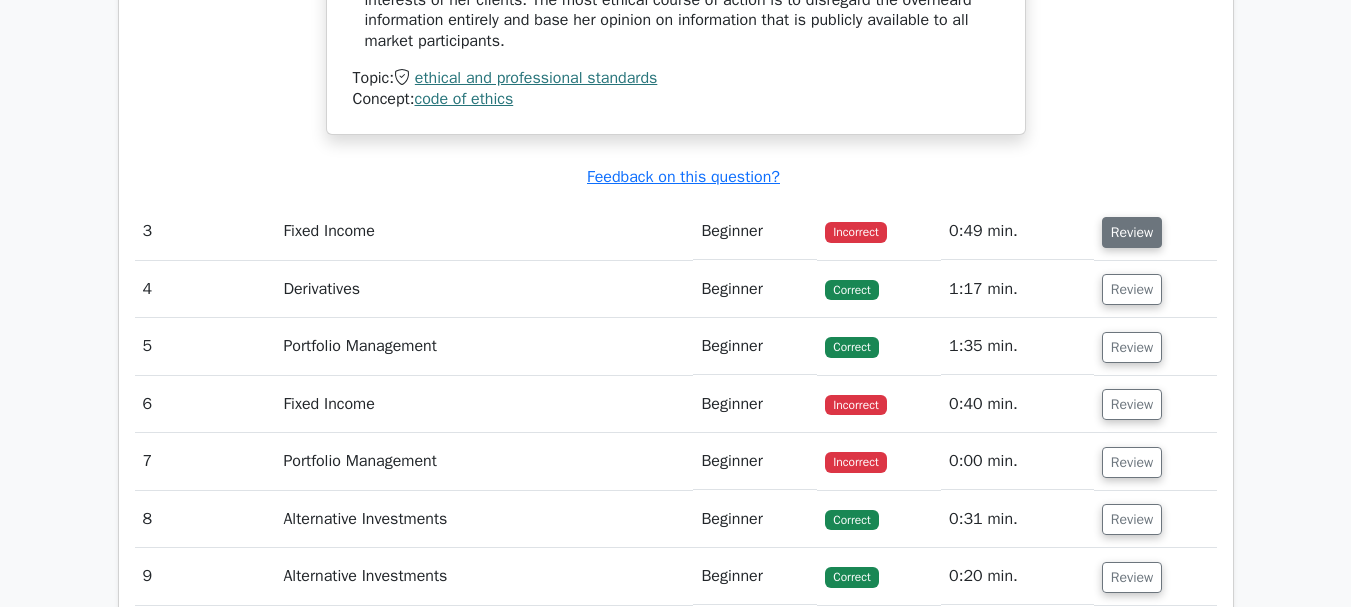 click on "Review" at bounding box center [1132, 232] 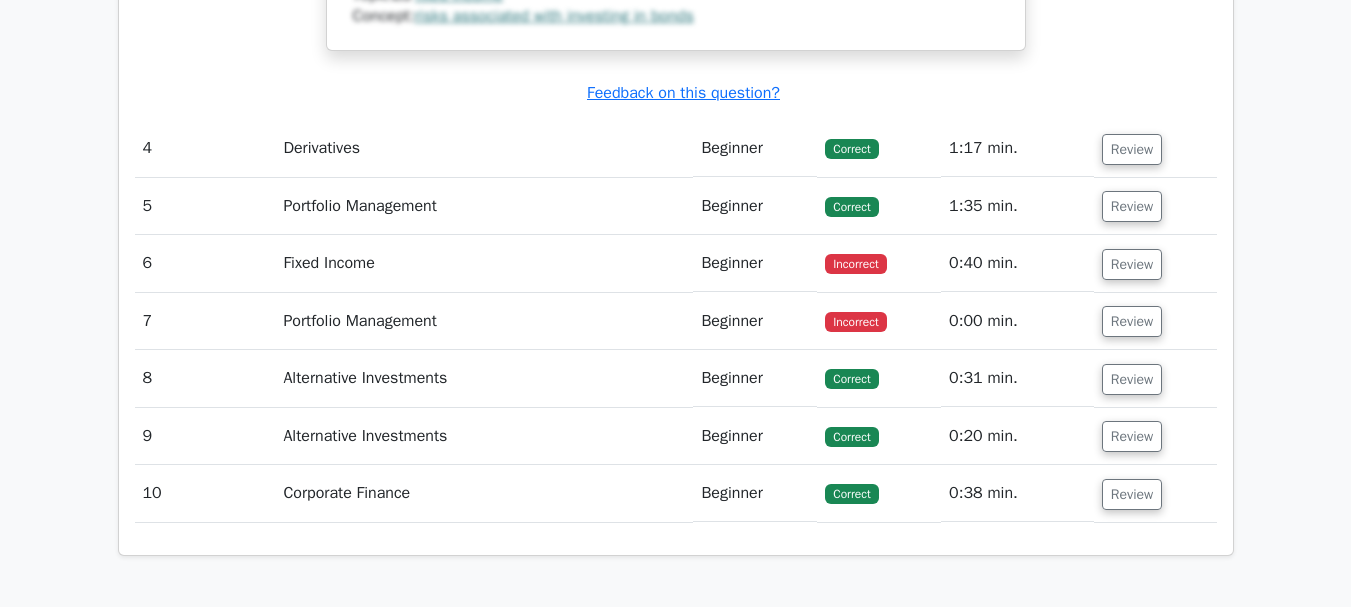 scroll, scrollTop: 4700, scrollLeft: 0, axis: vertical 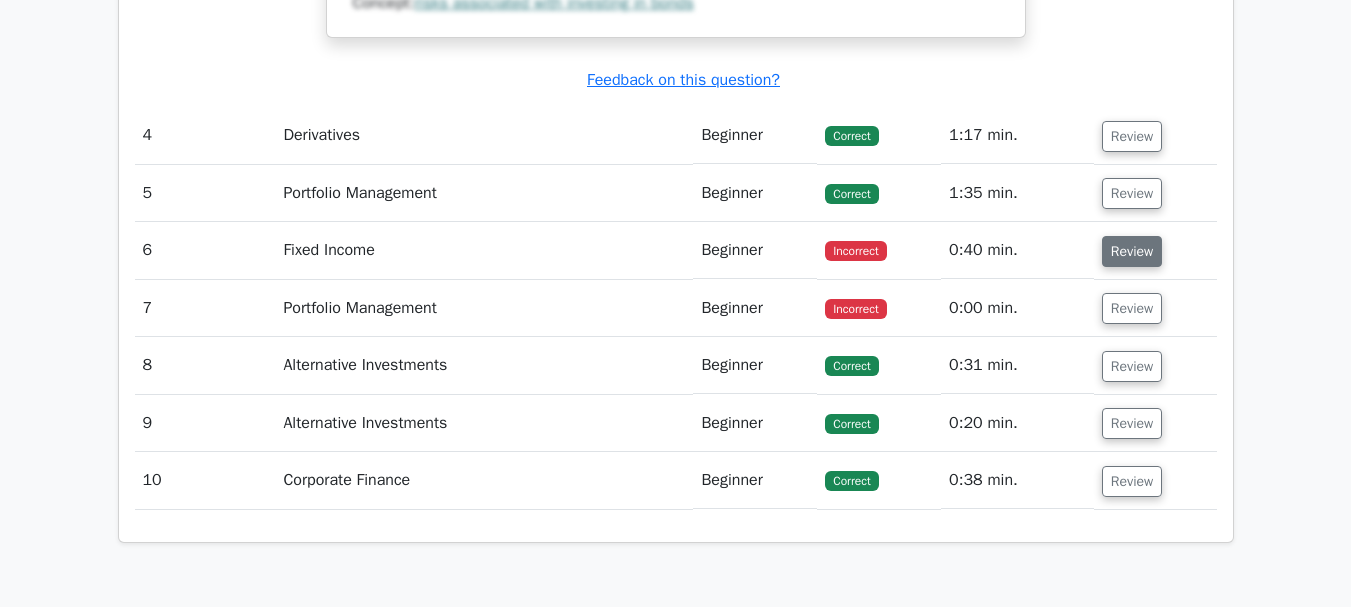 click on "Review" at bounding box center [1132, 251] 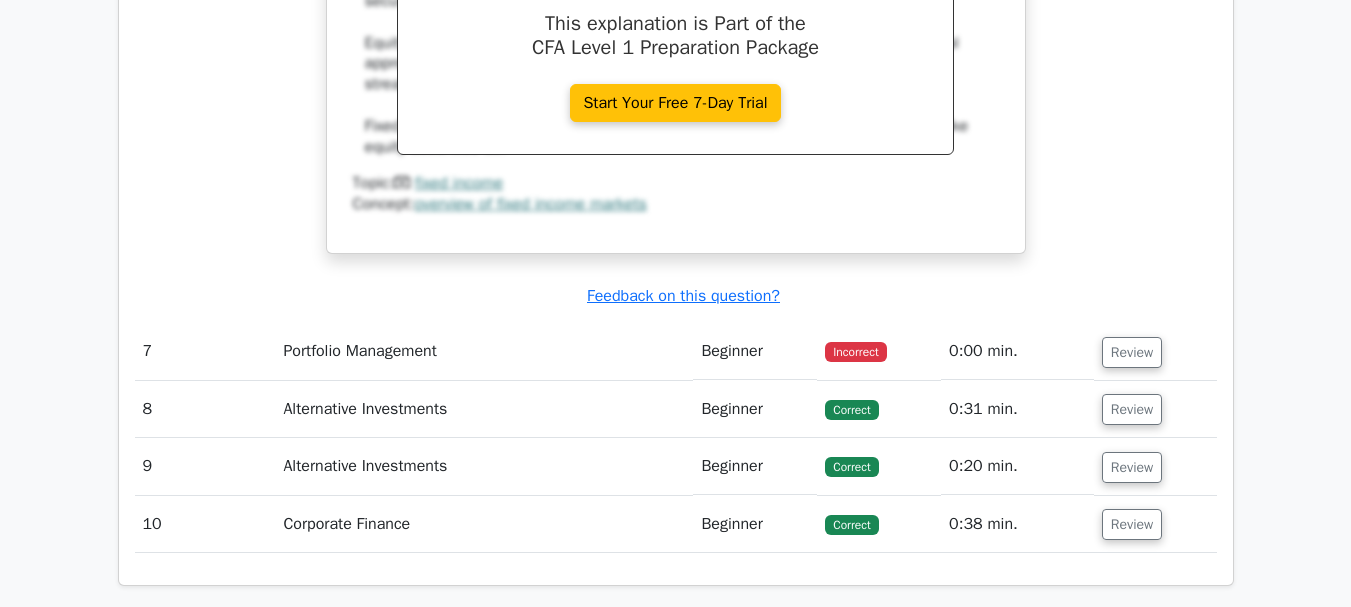 scroll, scrollTop: 5500, scrollLeft: 0, axis: vertical 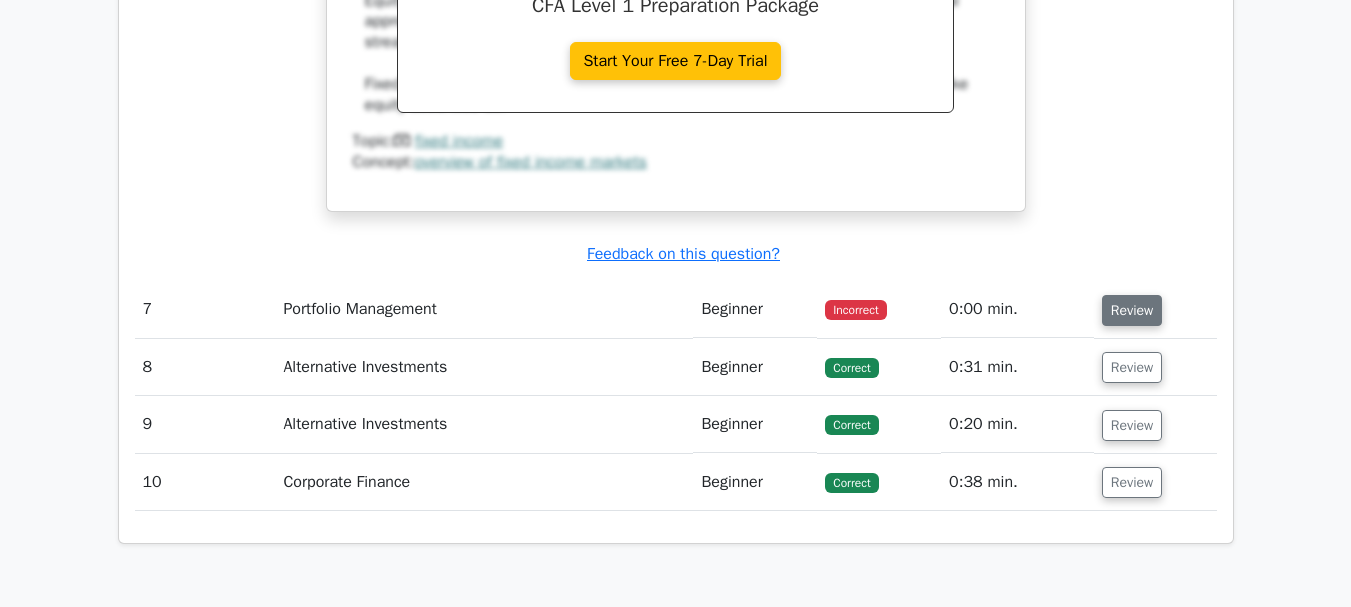 click on "Review" at bounding box center [1132, 310] 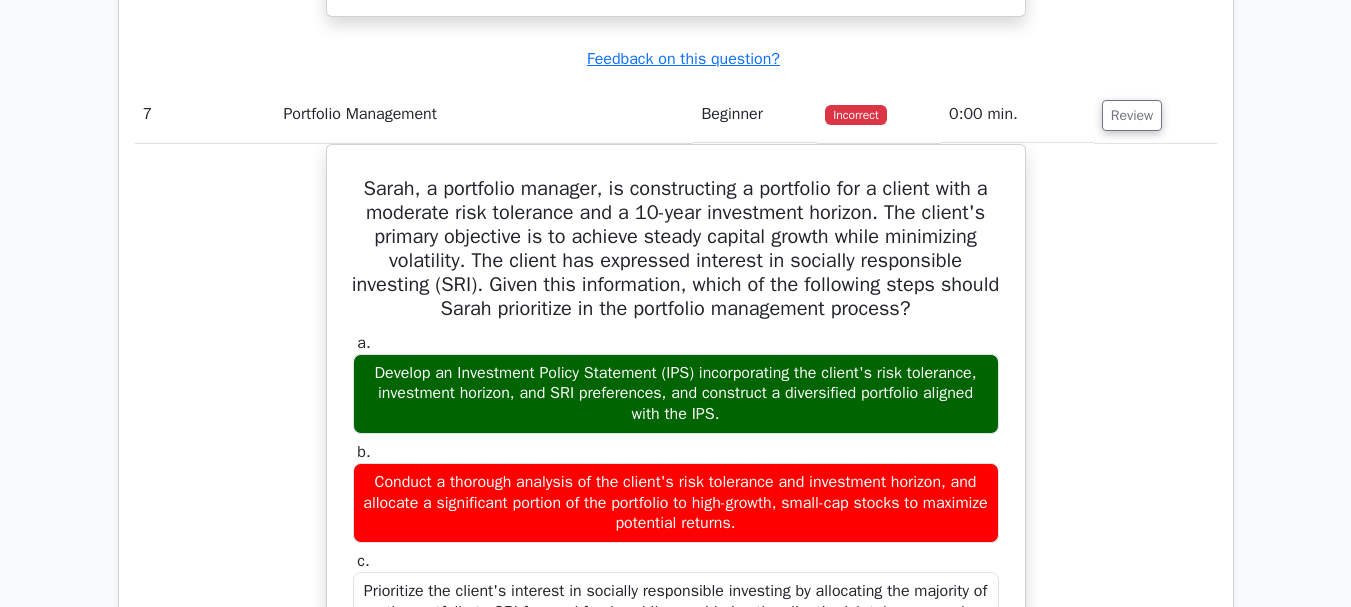 scroll, scrollTop: 5800, scrollLeft: 0, axis: vertical 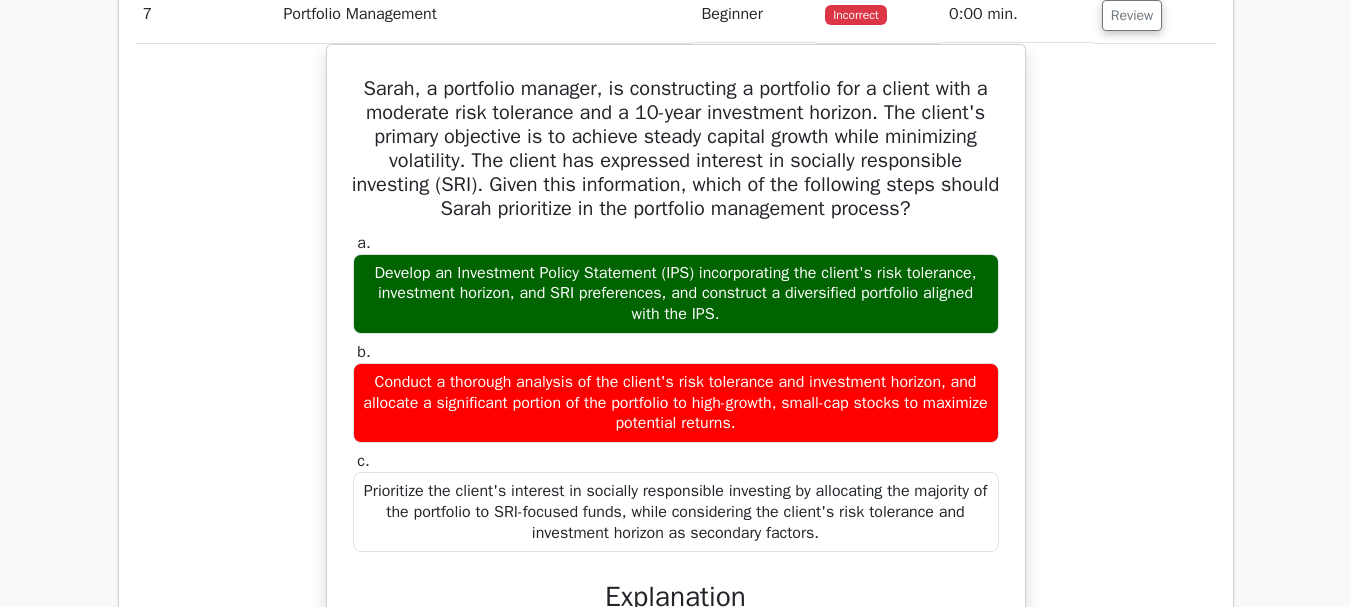 type 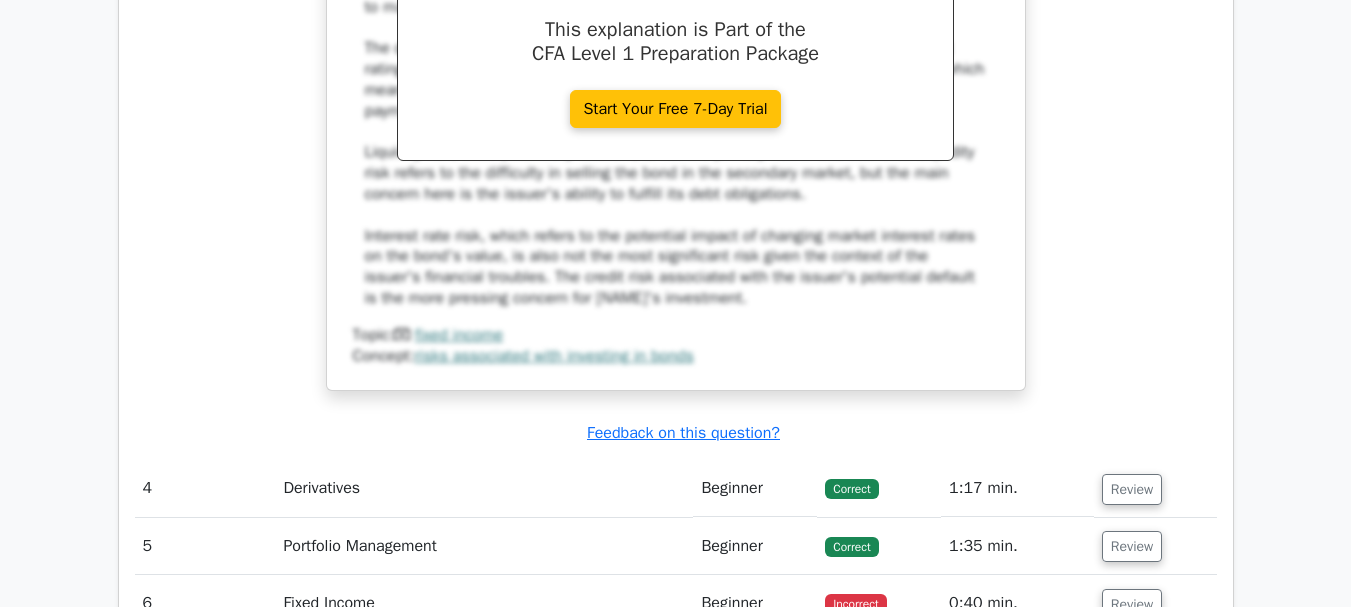 scroll, scrollTop: 4200, scrollLeft: 0, axis: vertical 